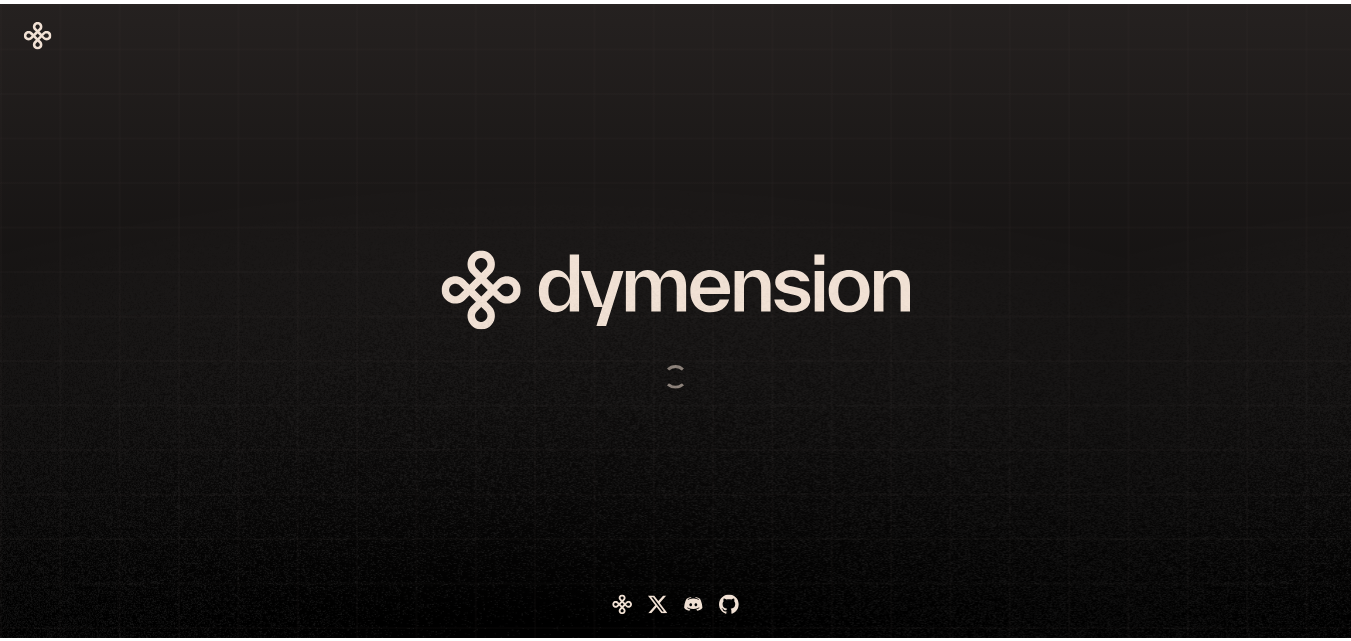 scroll, scrollTop: 0, scrollLeft: 0, axis: both 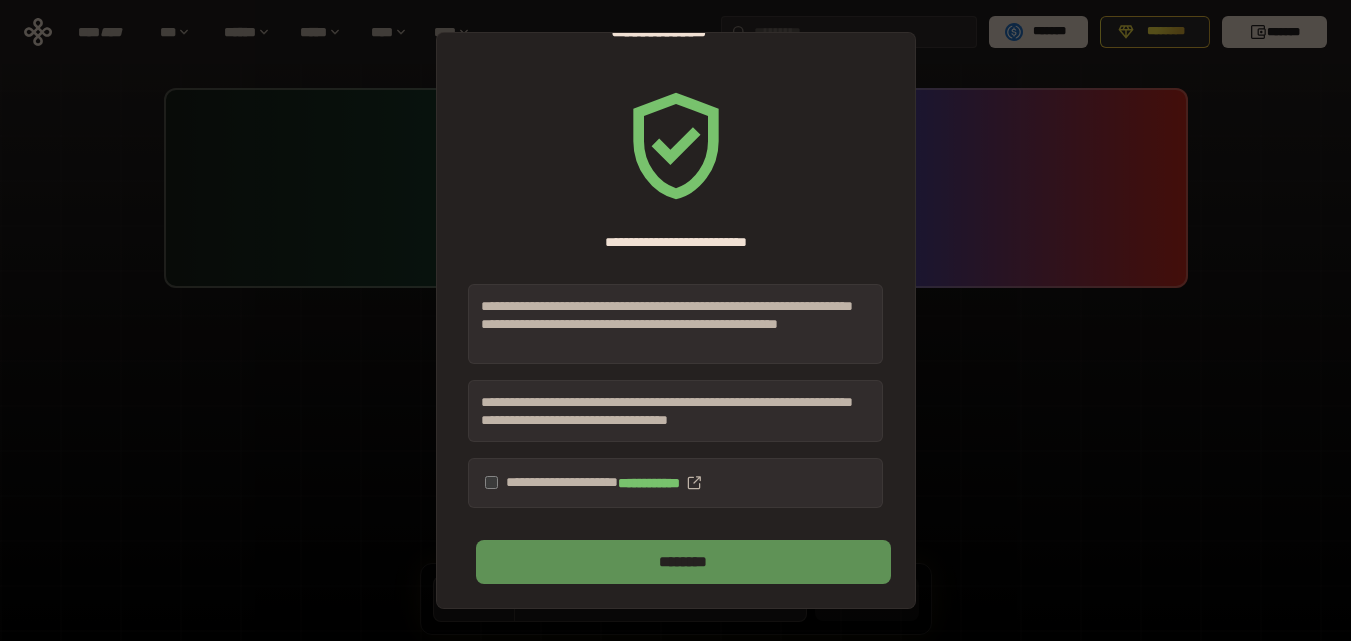 click on "********" at bounding box center [683, 562] 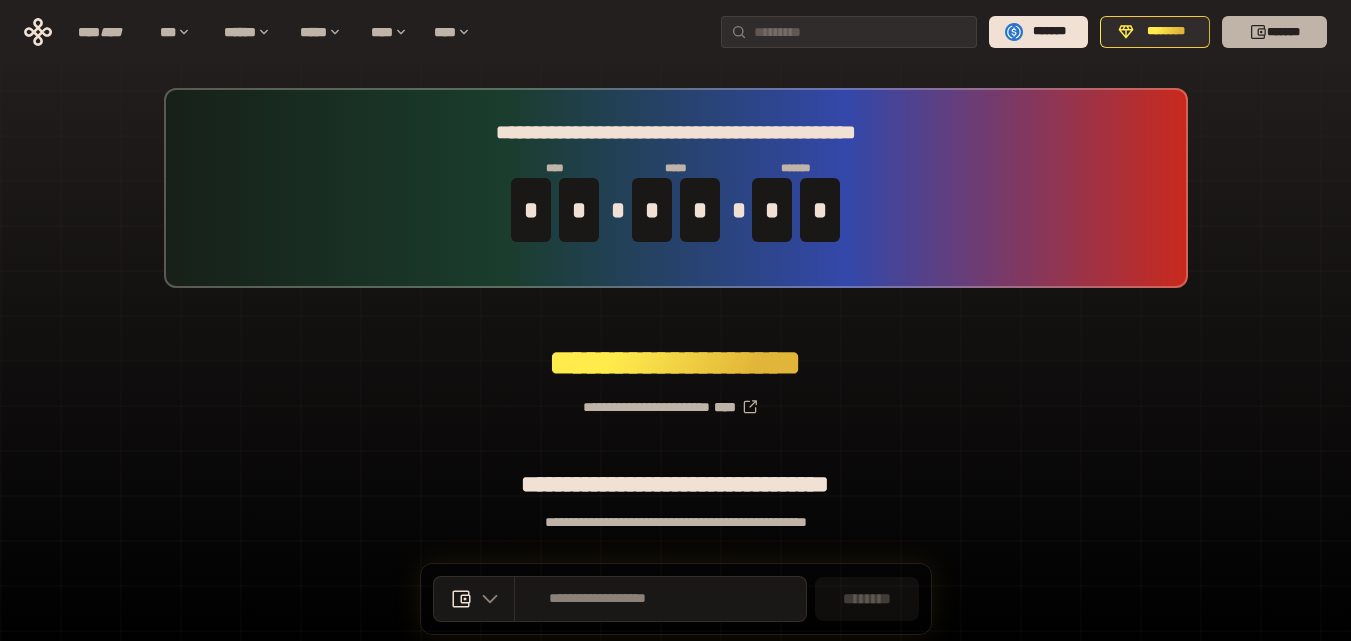 click on "*******" at bounding box center (1274, 32) 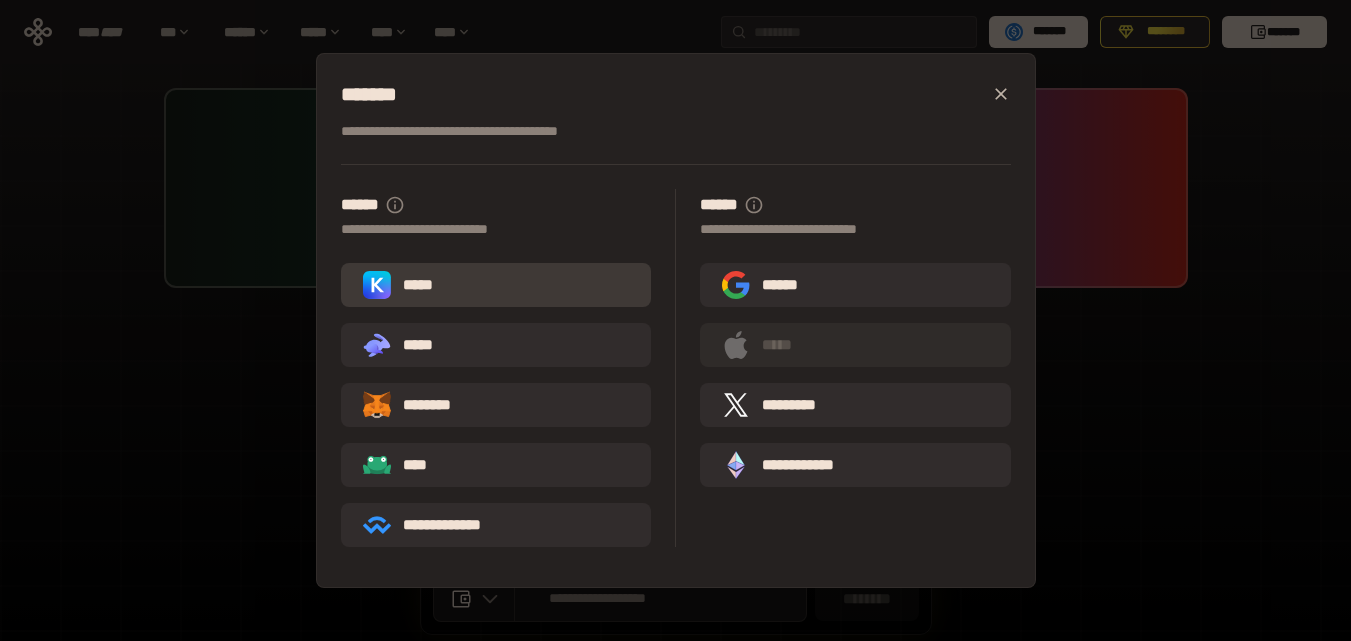 click on "*****" at bounding box center [402, 285] 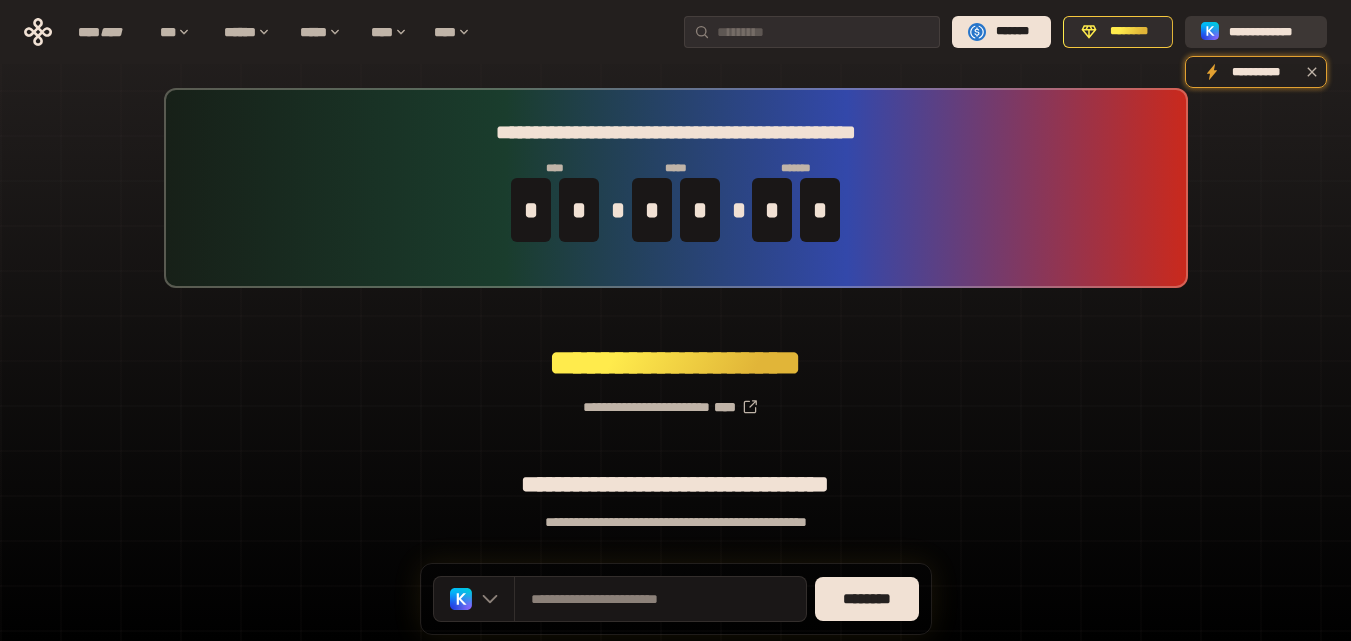 click on "**********" at bounding box center [1270, 32] 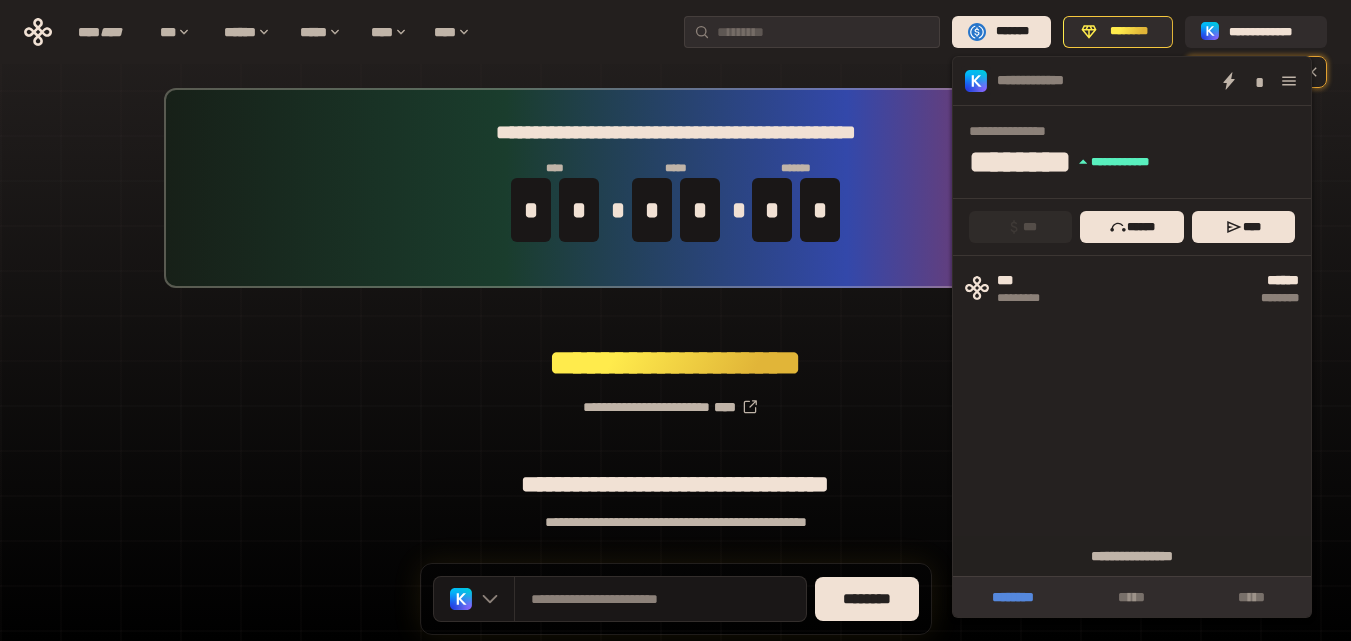 click on "********" at bounding box center (1012, 597) 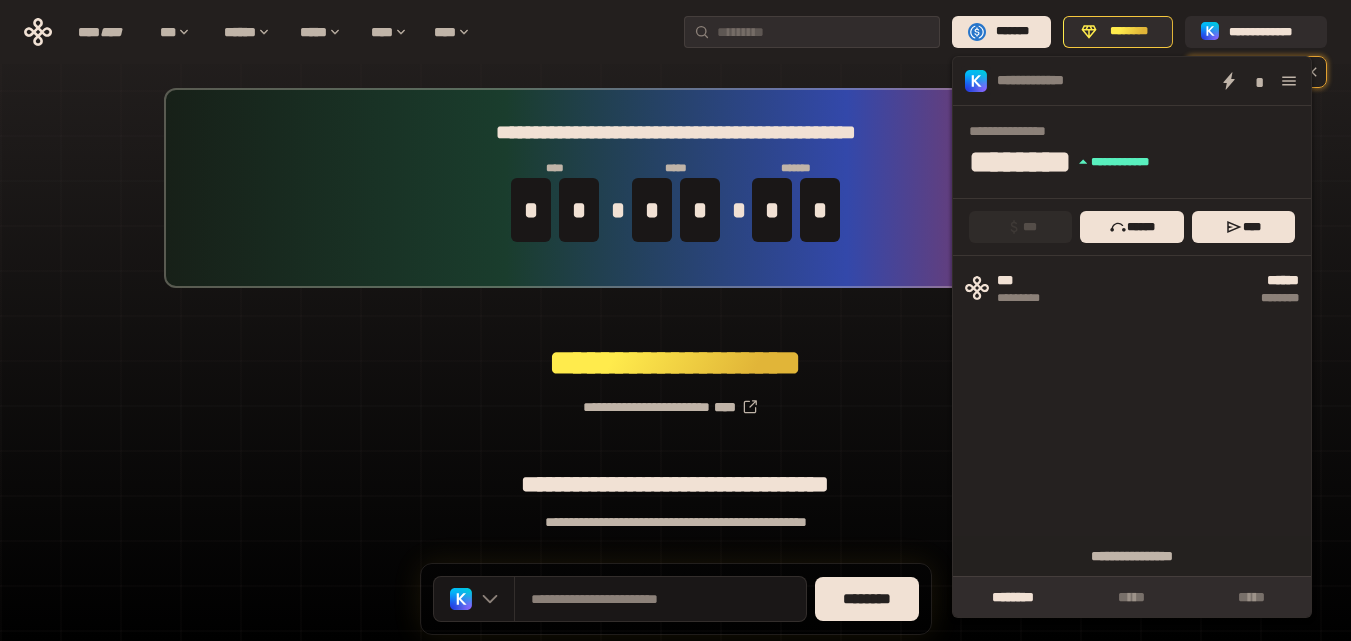 click 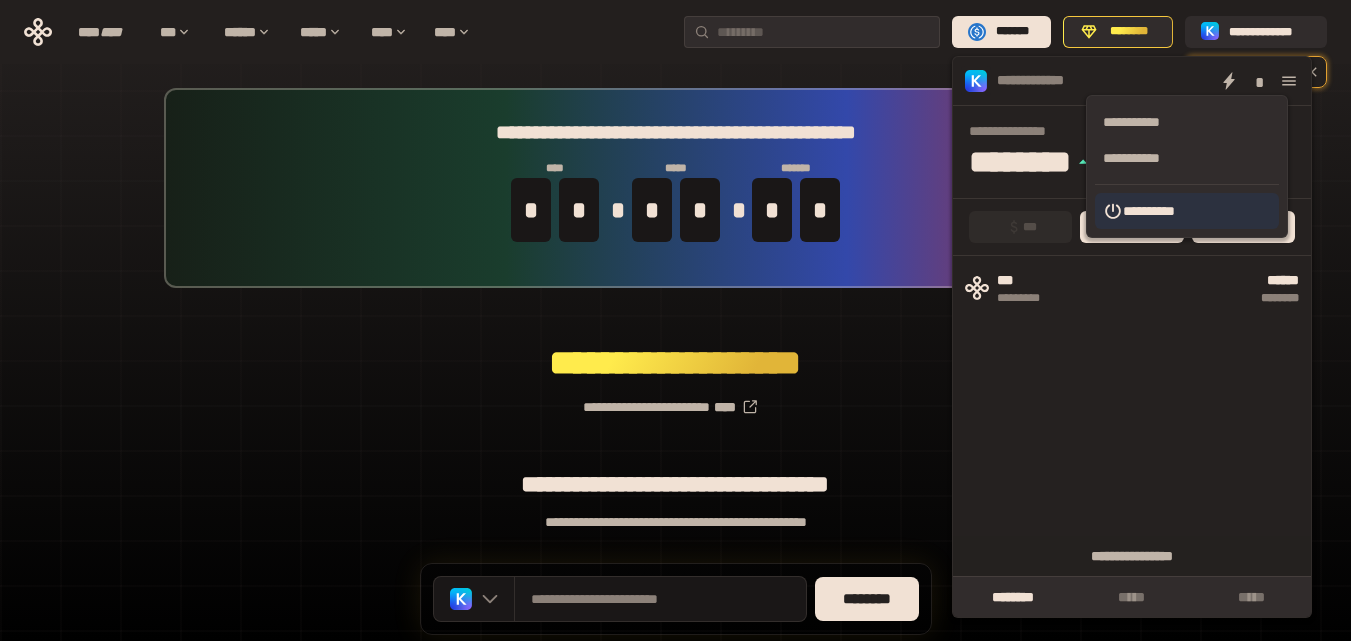 click on "**********" at bounding box center (1187, 211) 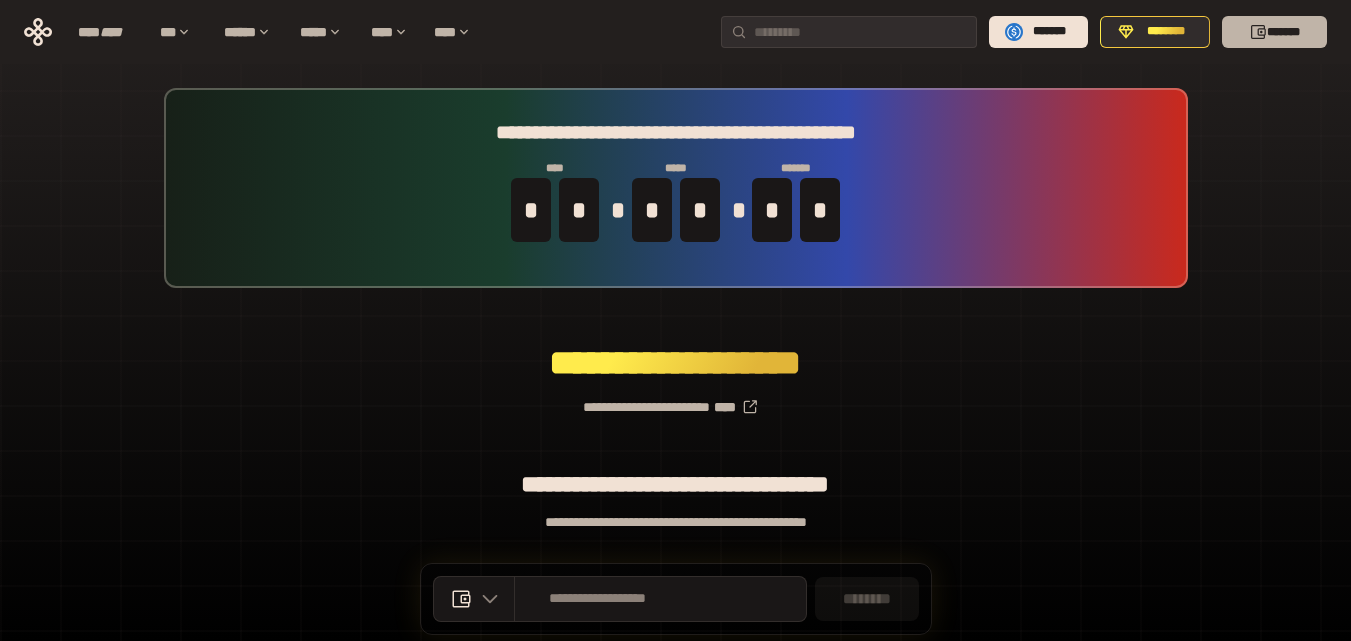 click on "*******" at bounding box center (1274, 32) 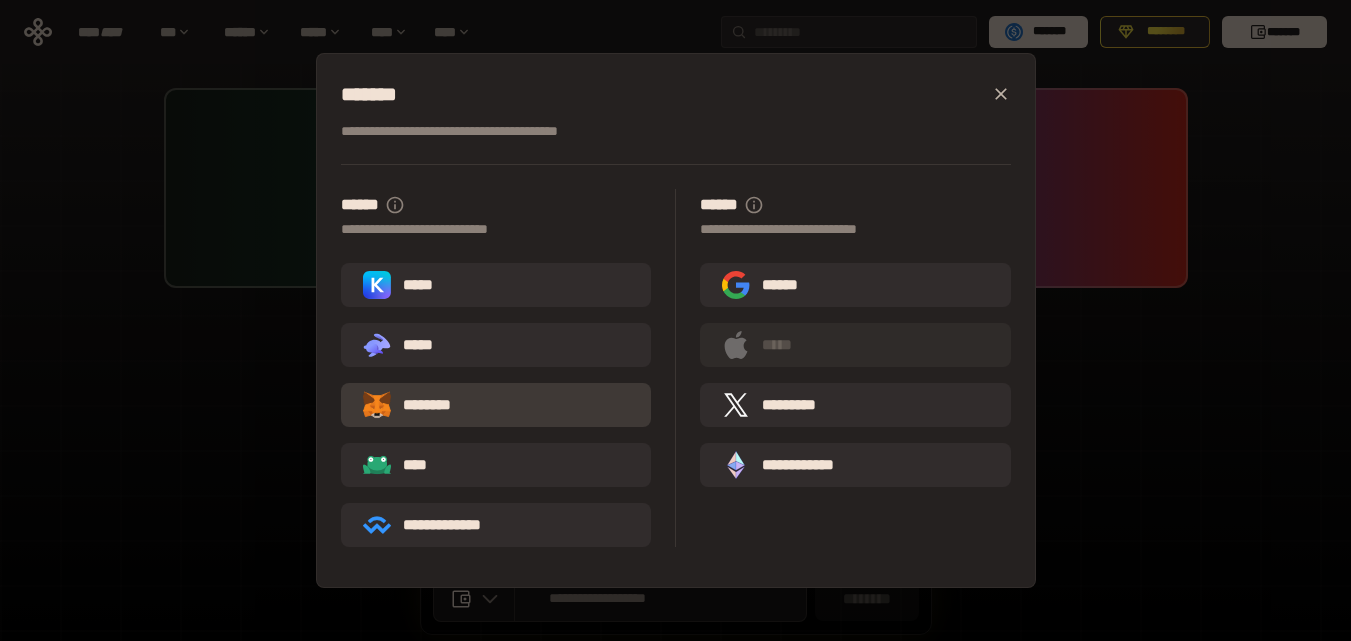 click on "********" at bounding box center [421, 405] 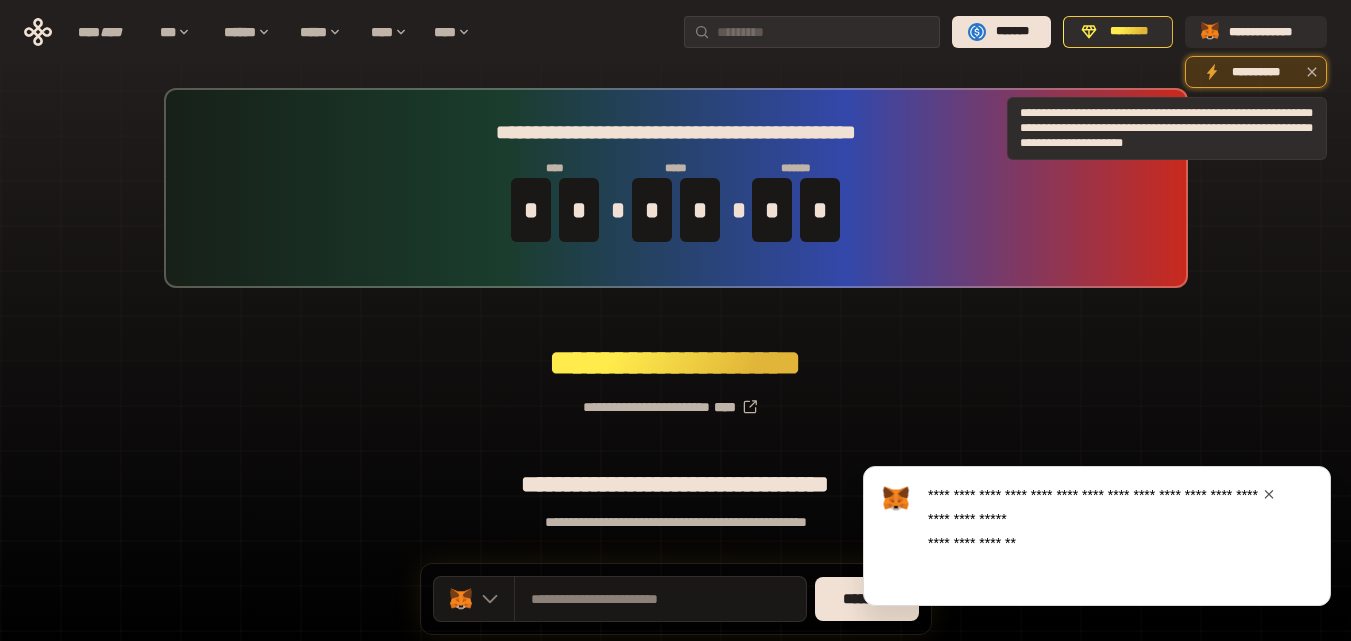 click on "**********" at bounding box center [1256, 72] 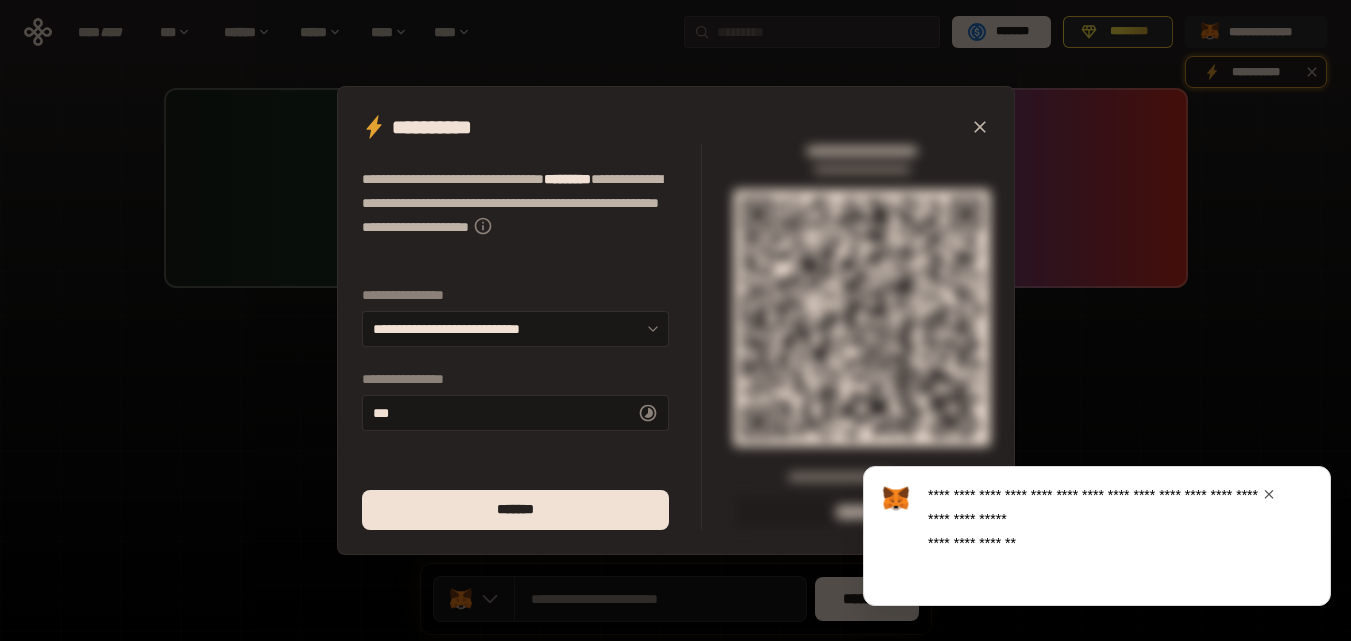 click 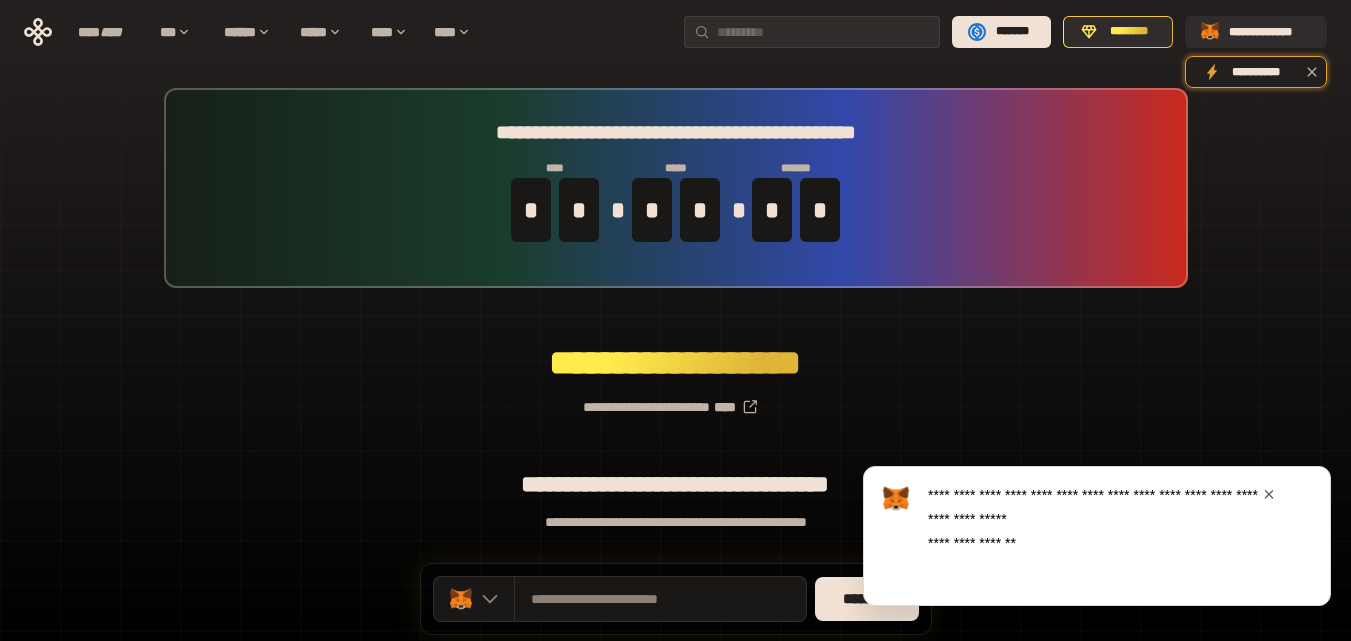 click at bounding box center [1269, 494] 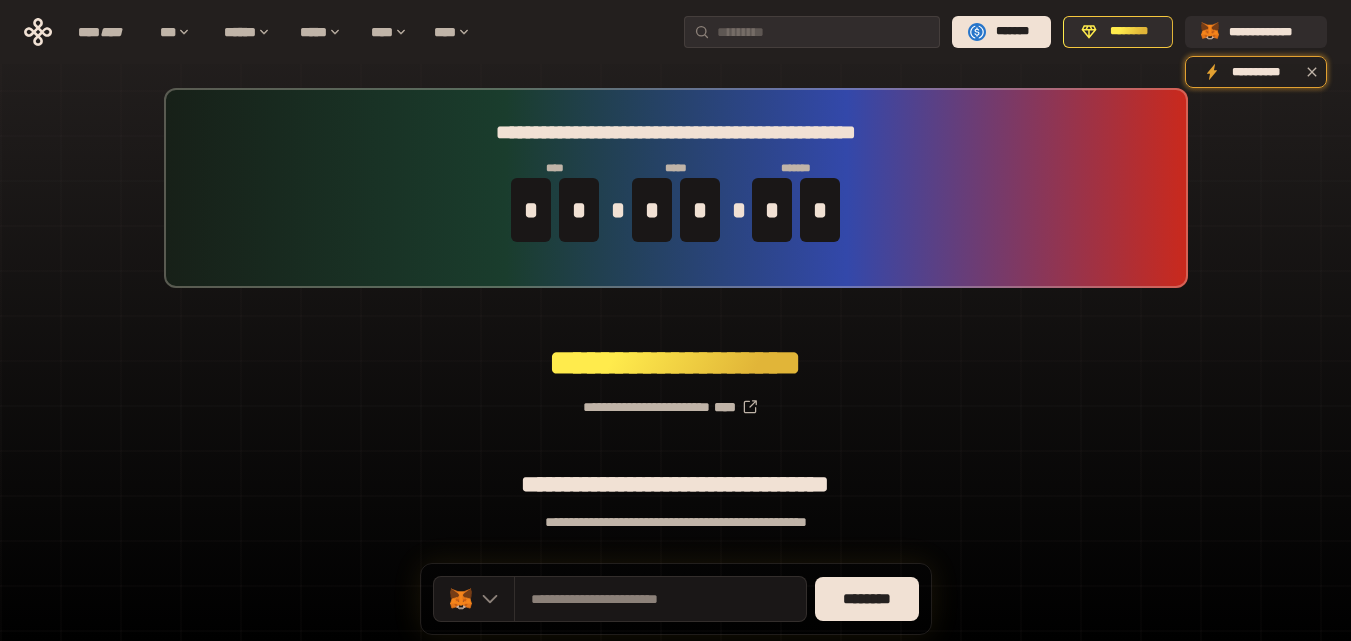 scroll, scrollTop: 142, scrollLeft: 0, axis: vertical 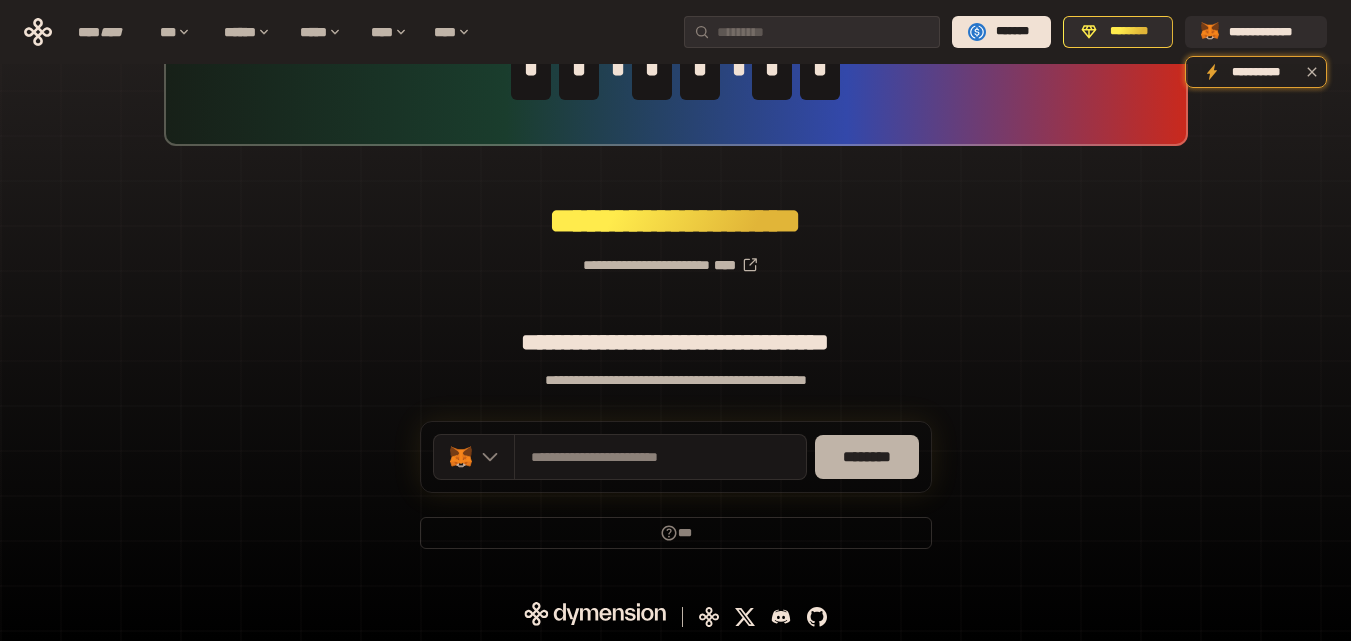 click on "********" at bounding box center [867, 457] 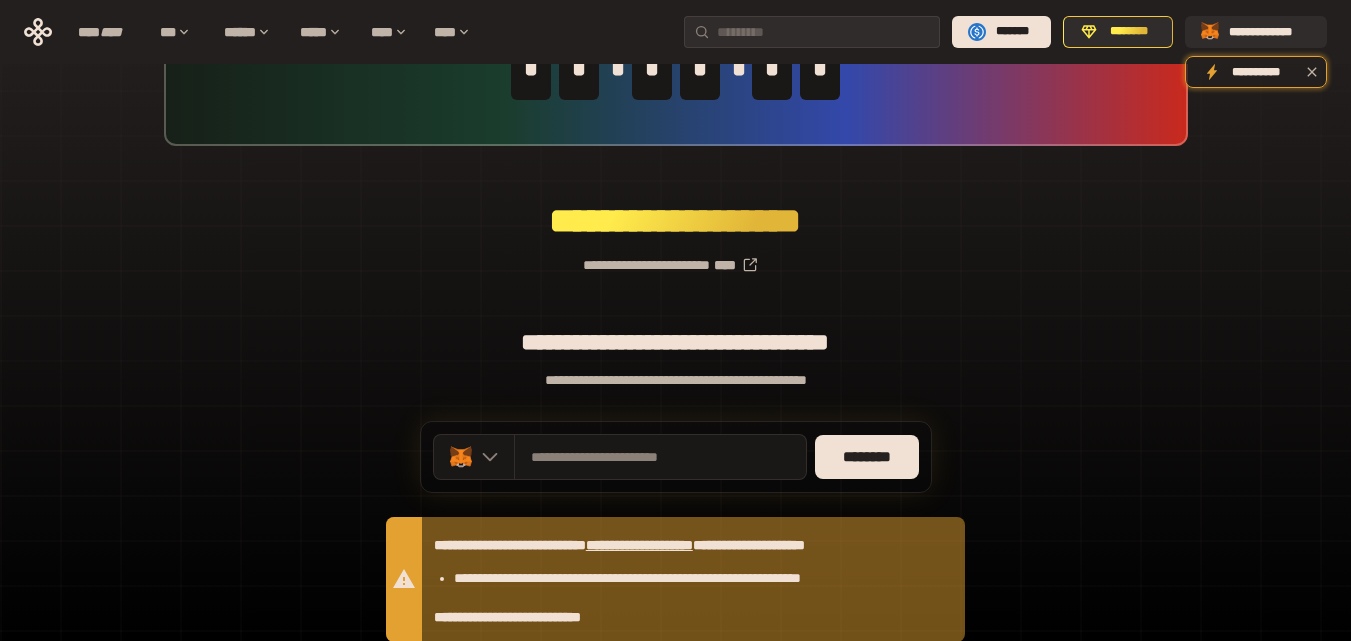 scroll, scrollTop: 242, scrollLeft: 0, axis: vertical 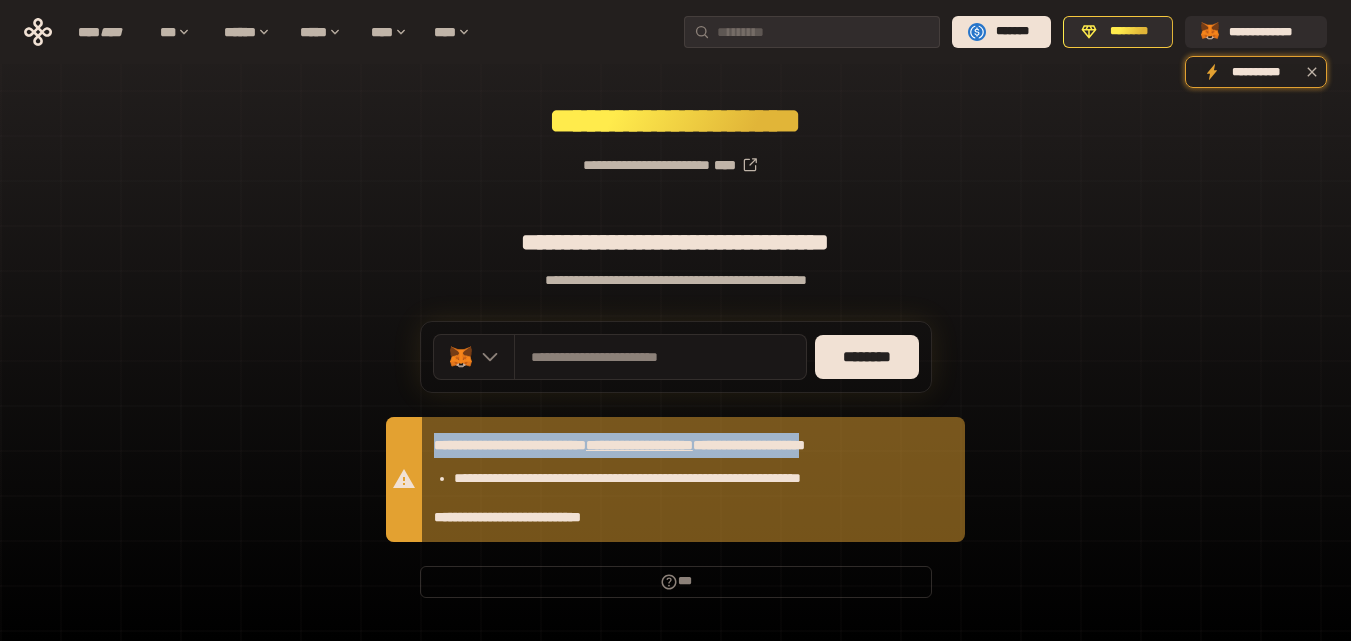 drag, startPoint x: 435, startPoint y: 445, endPoint x: 926, endPoint y: 453, distance: 491.06516 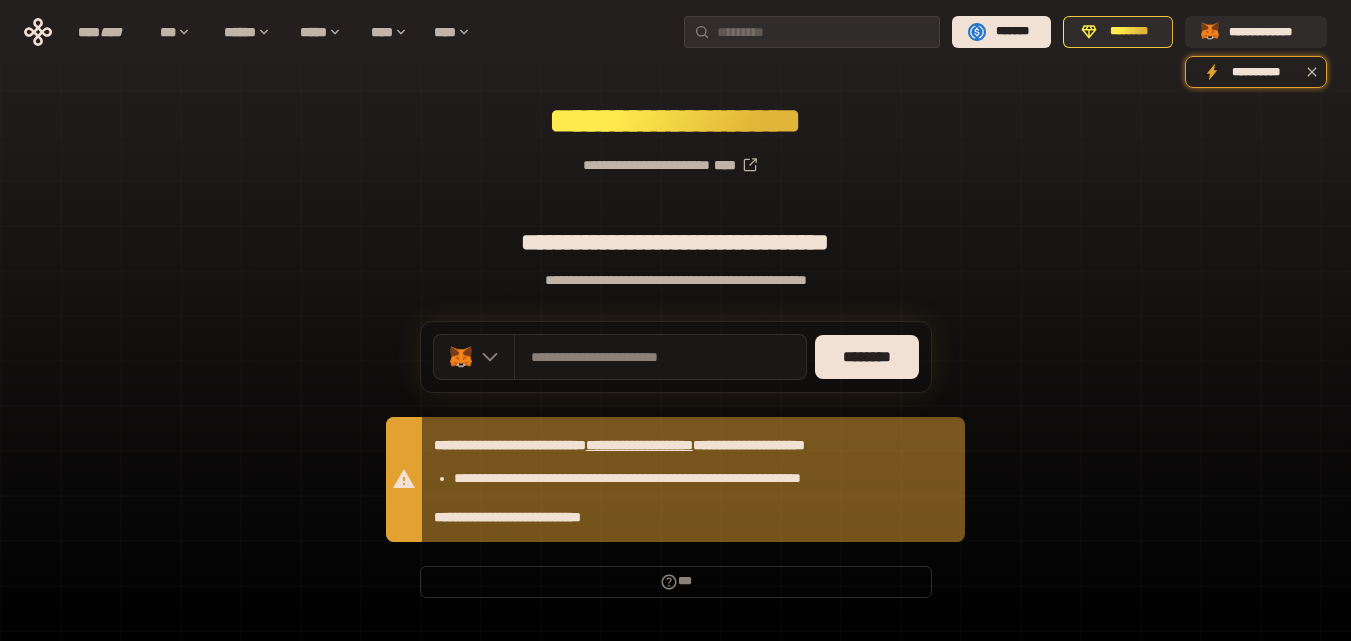 click on "**********" at bounding box center (675, 232) 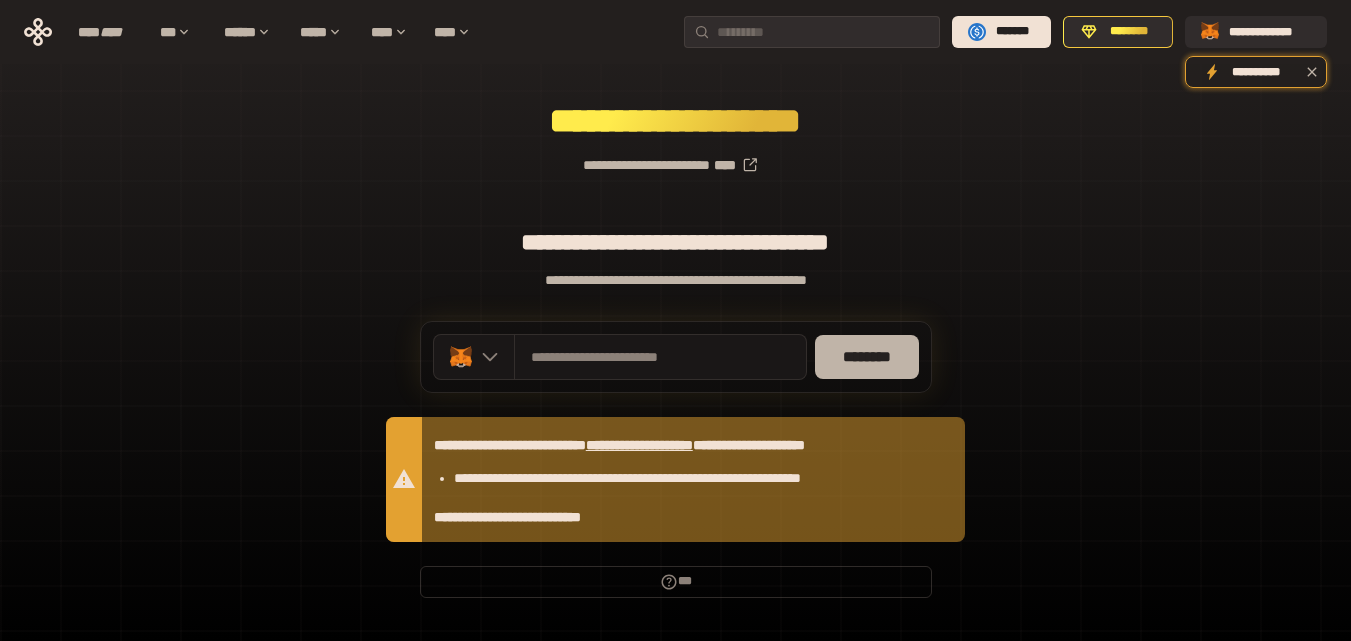 click on "********" at bounding box center (867, 357) 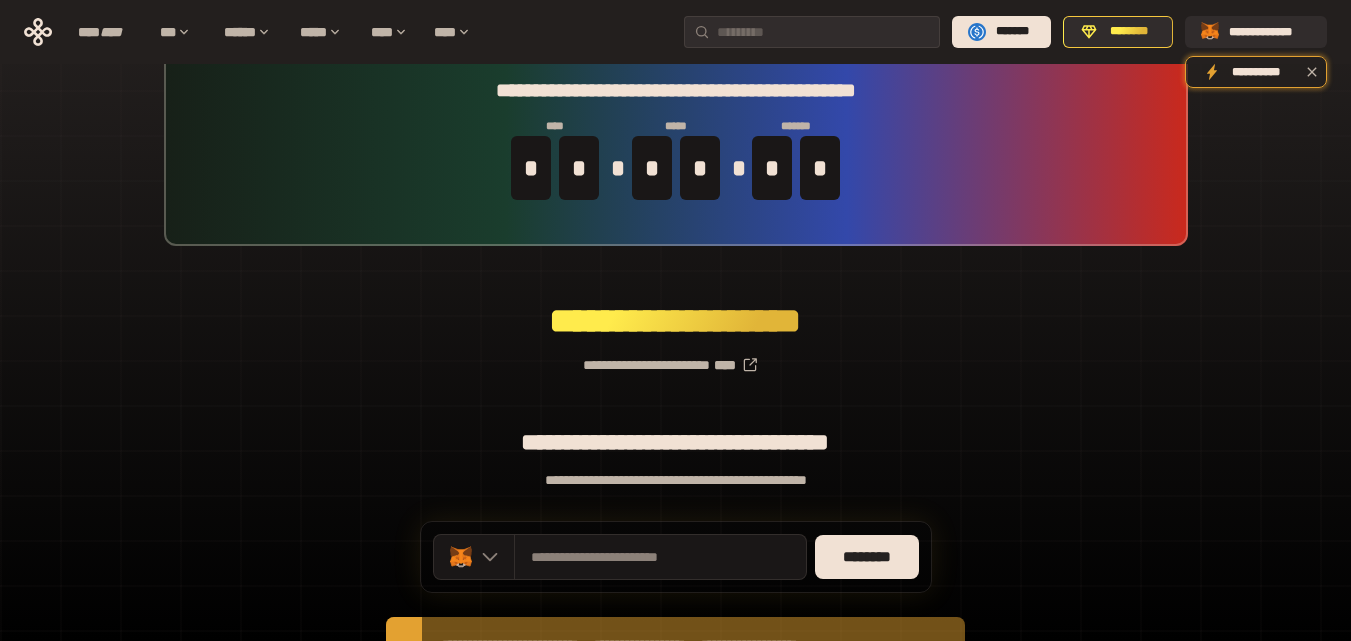 scroll, scrollTop: 0, scrollLeft: 0, axis: both 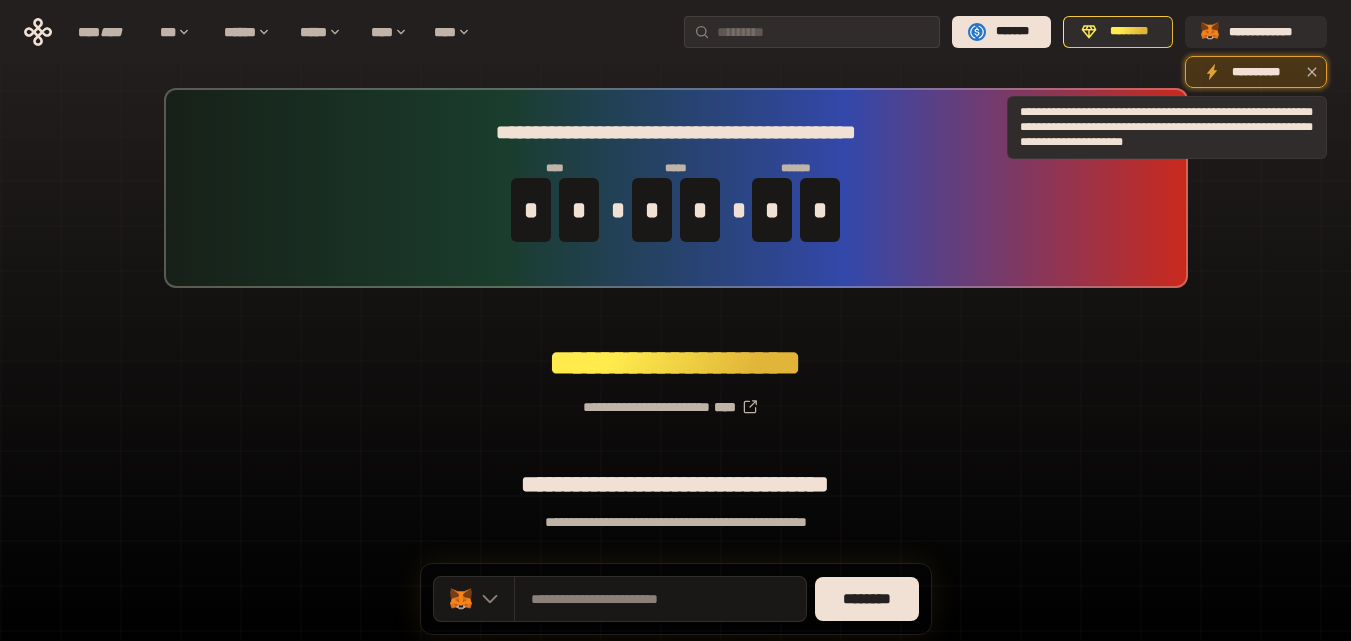 click 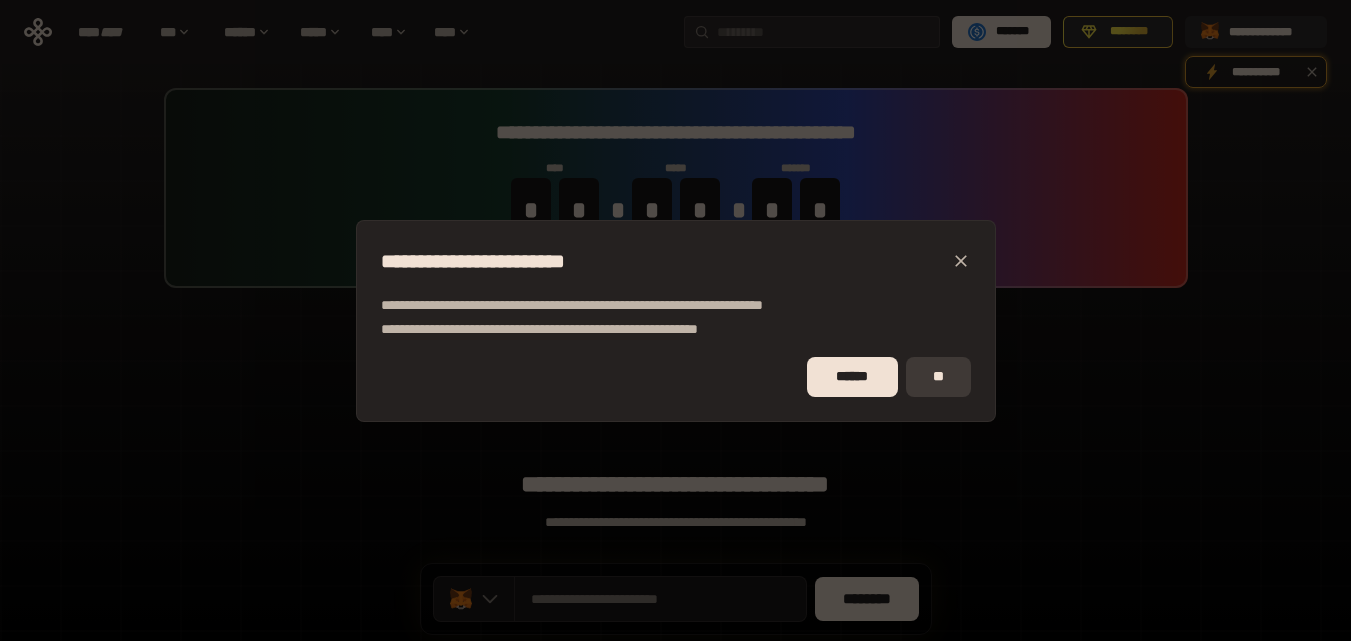 click on "**" at bounding box center [938, 377] 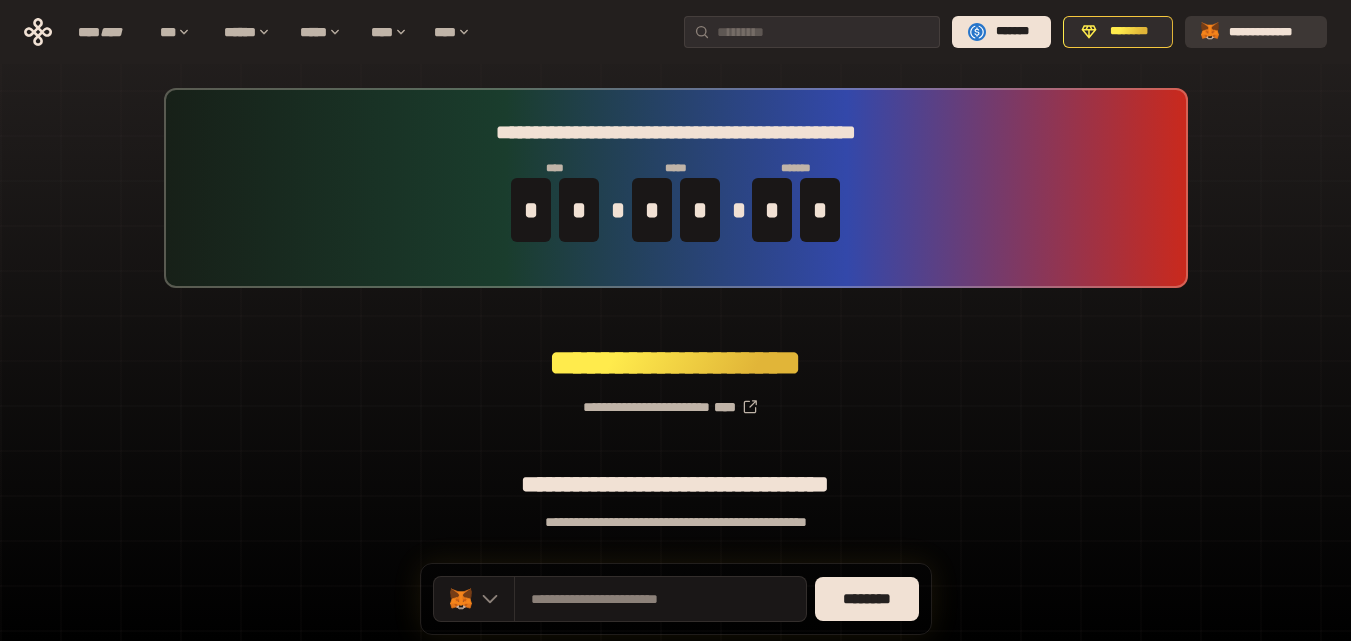 click on "**********" at bounding box center (1270, 32) 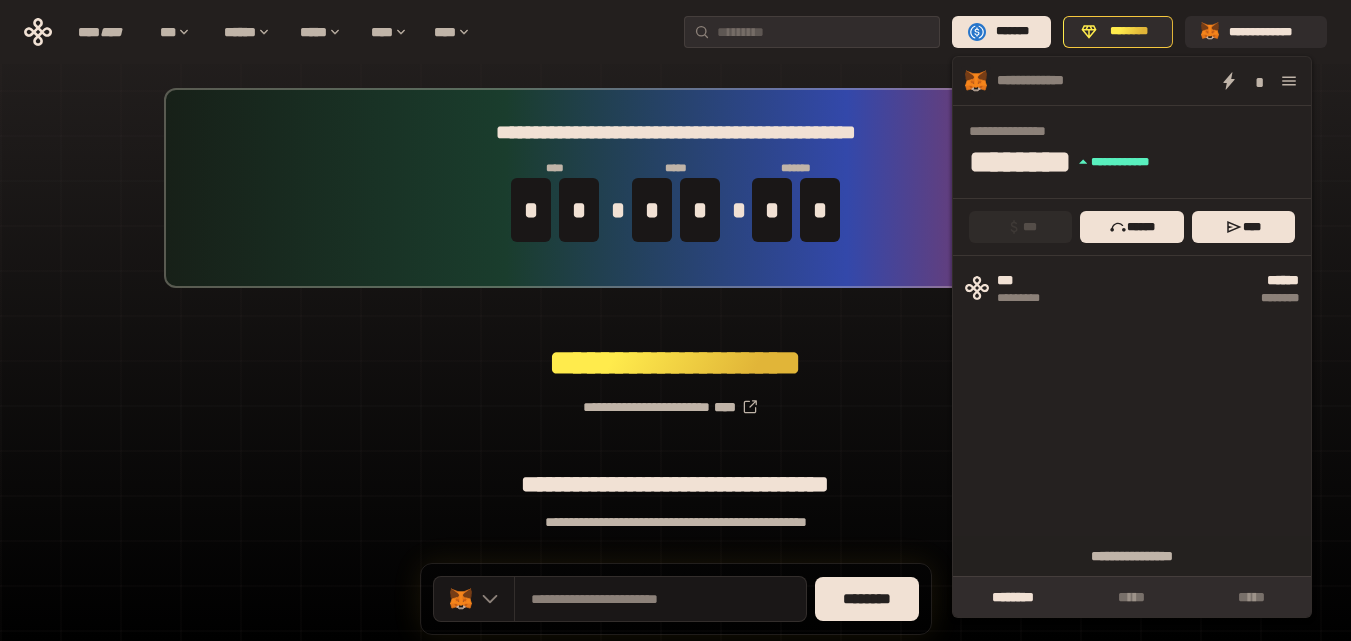 click 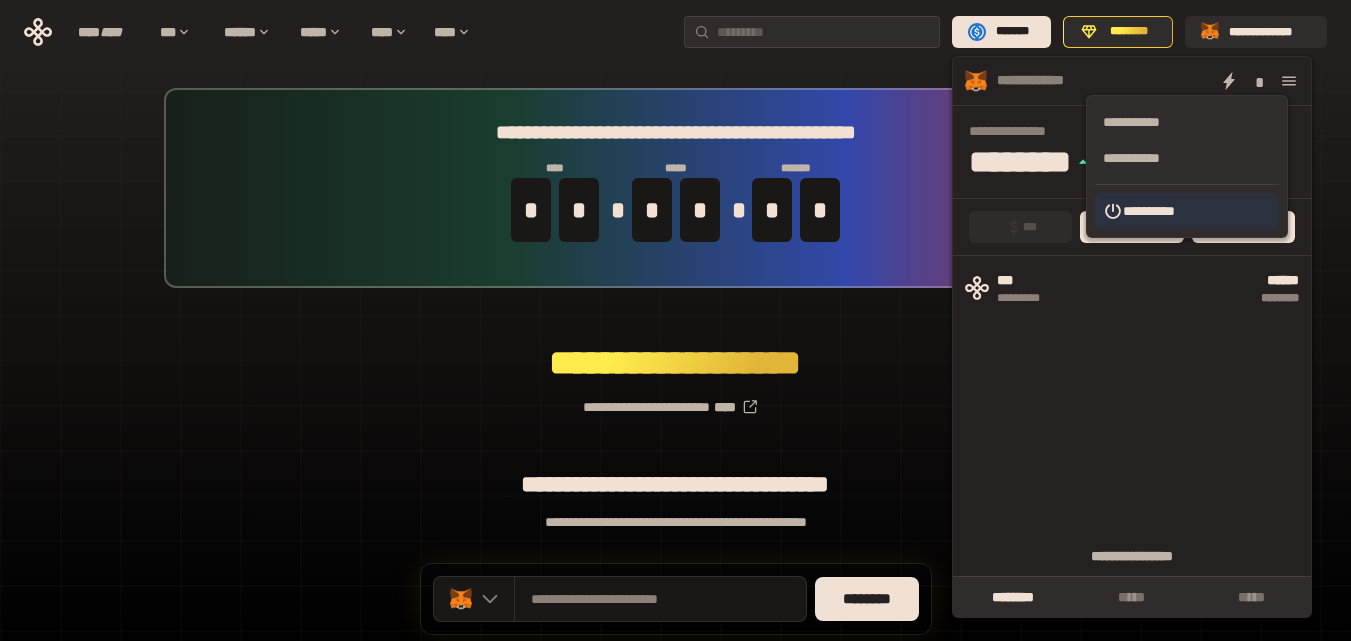 click on "**********" at bounding box center (1187, 211) 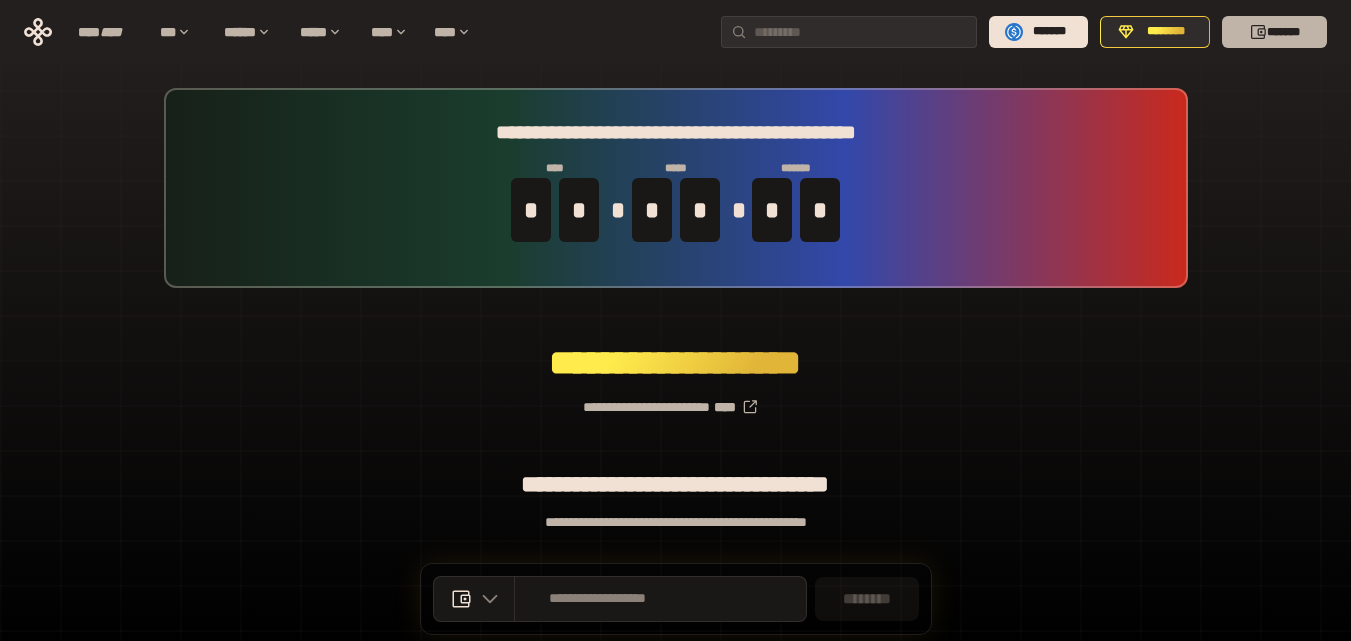 click on "*******" at bounding box center [1274, 32] 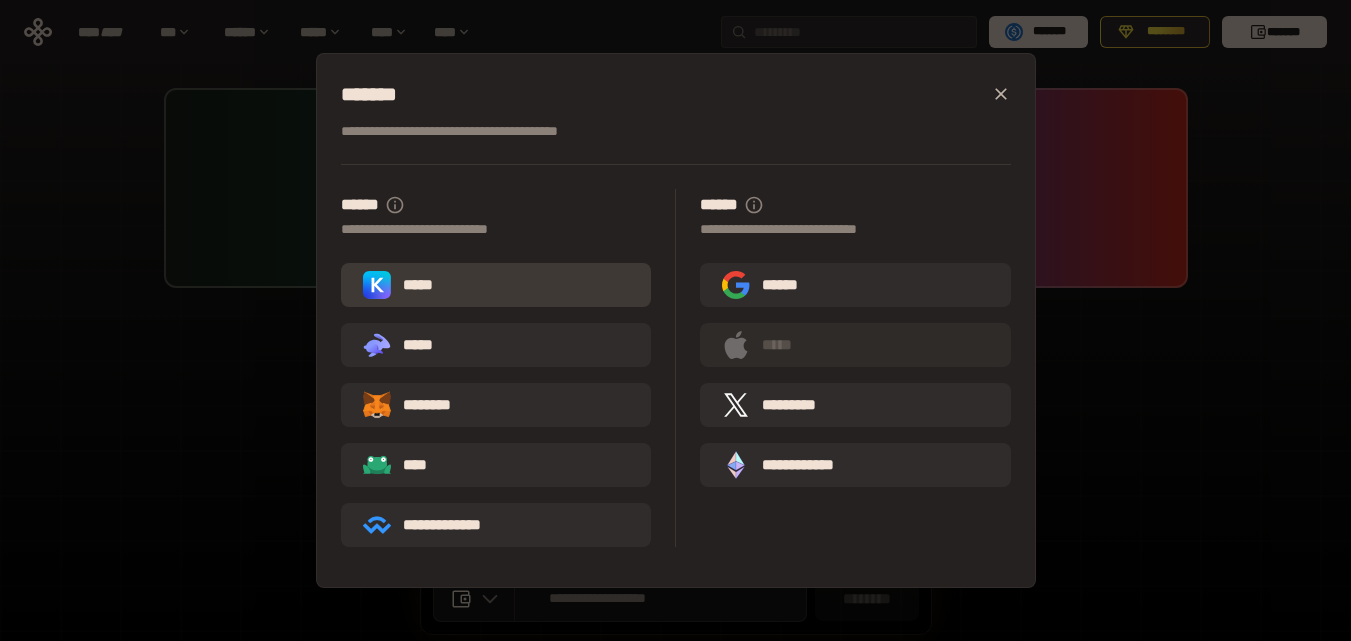 click on "*****" at bounding box center [402, 285] 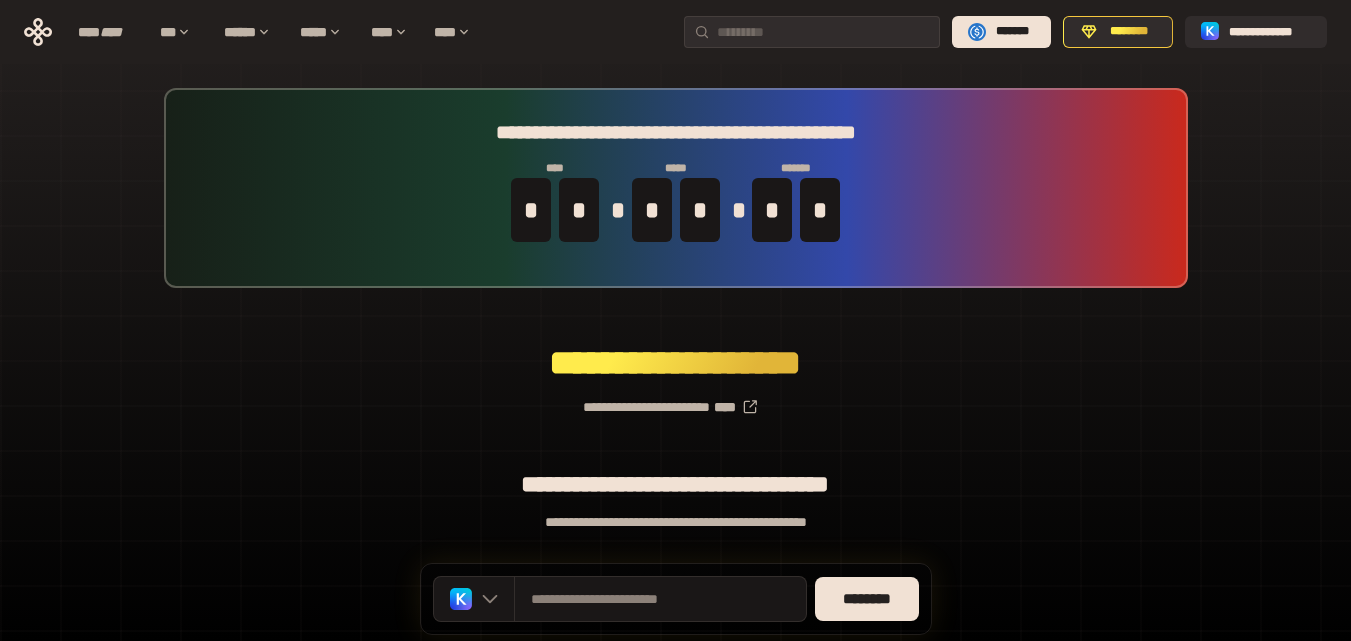 scroll, scrollTop: 142, scrollLeft: 0, axis: vertical 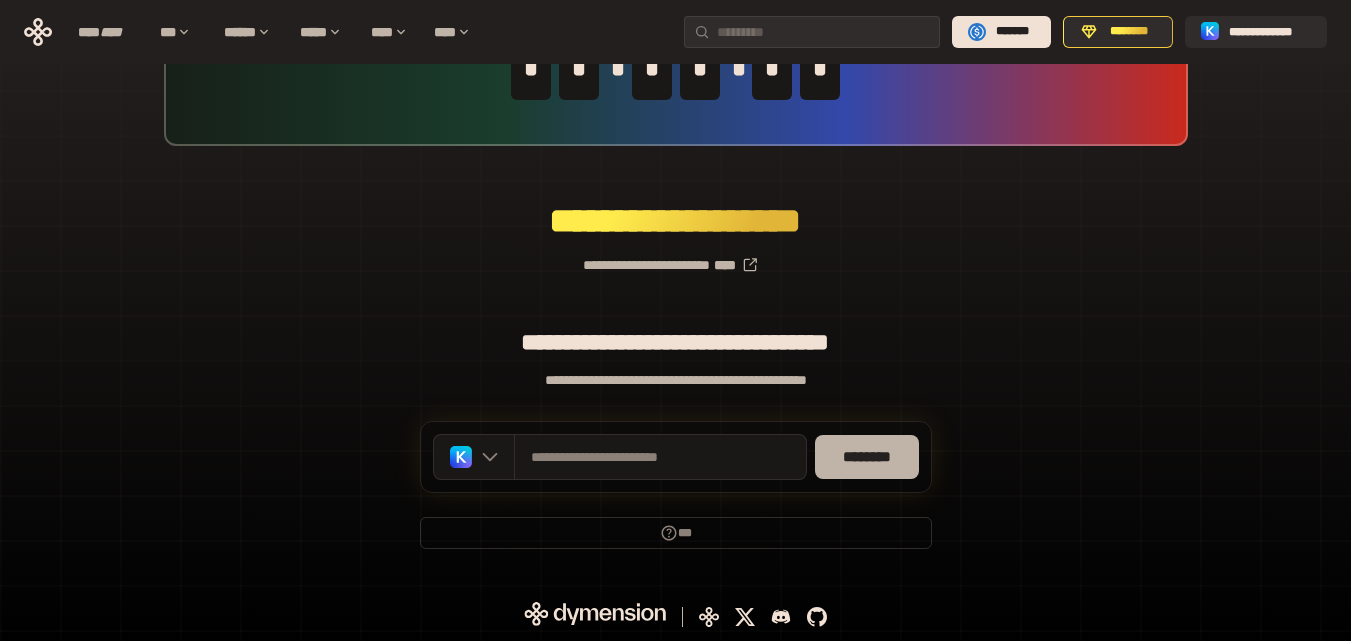 click on "********" at bounding box center [867, 457] 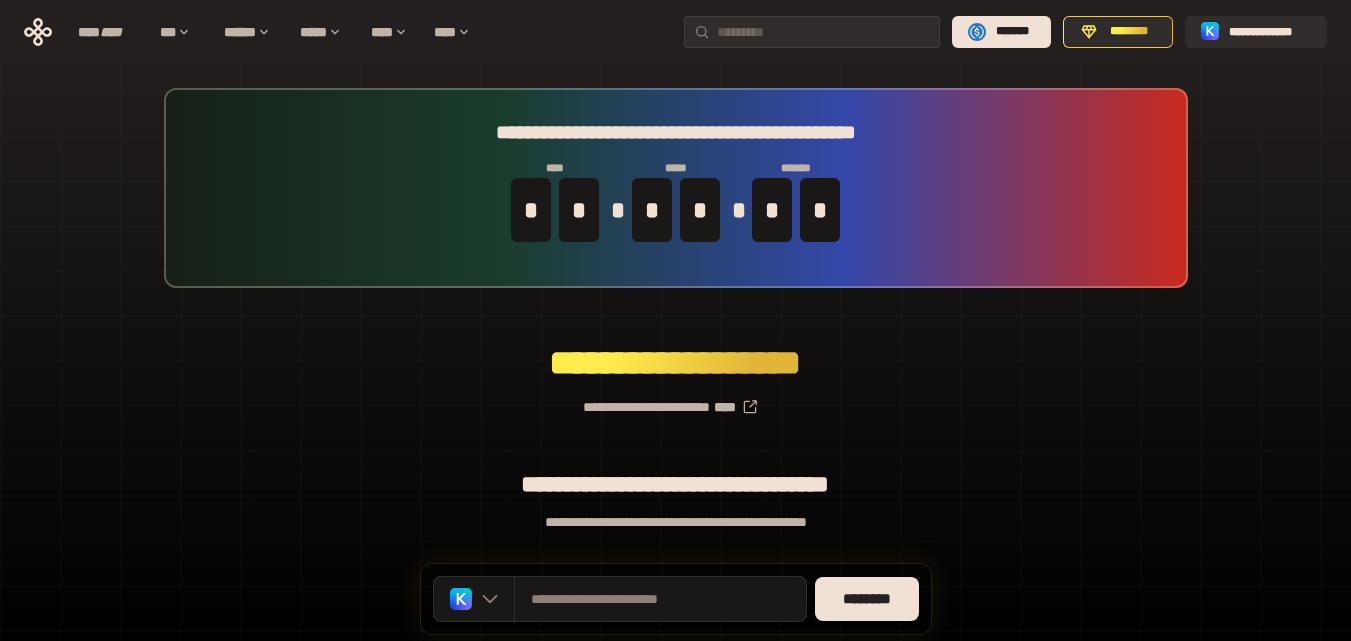 scroll, scrollTop: 200, scrollLeft: 0, axis: vertical 